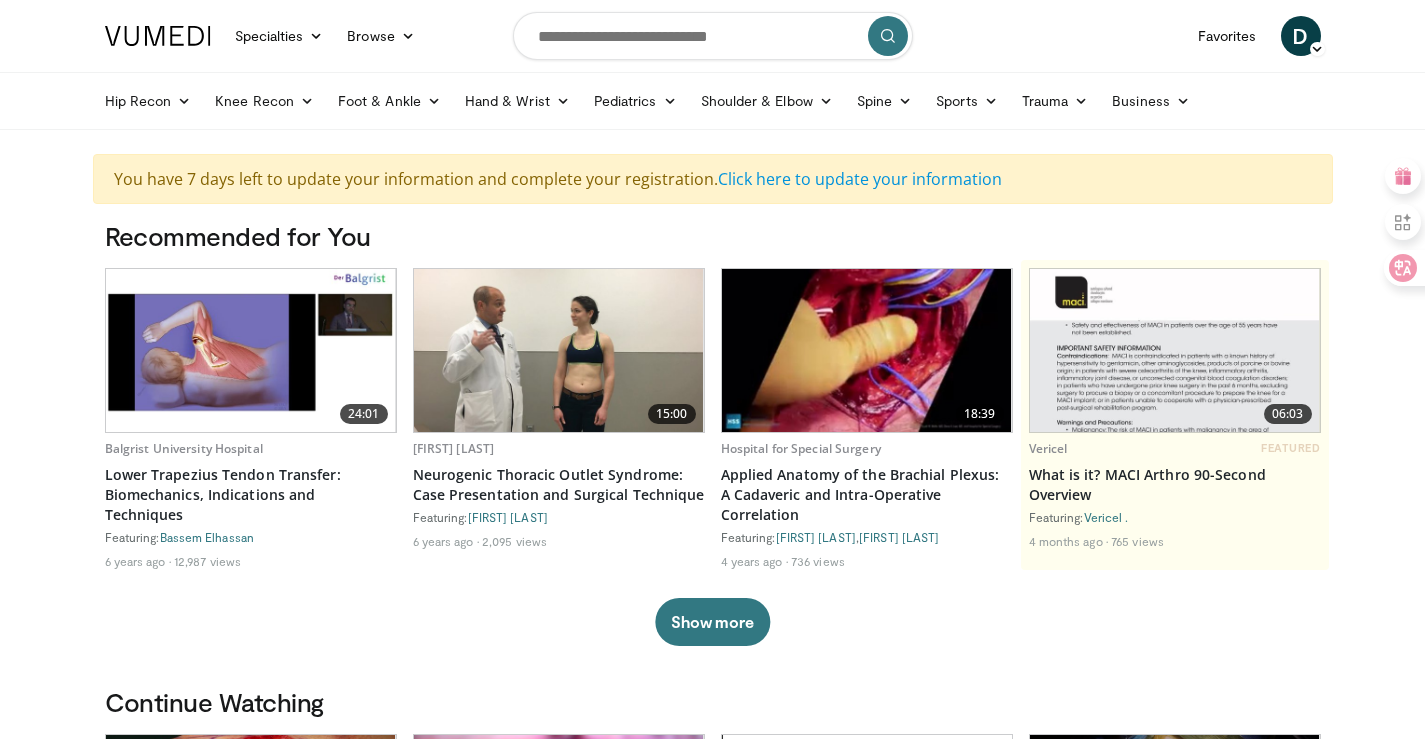scroll, scrollTop: 0, scrollLeft: 0, axis: both 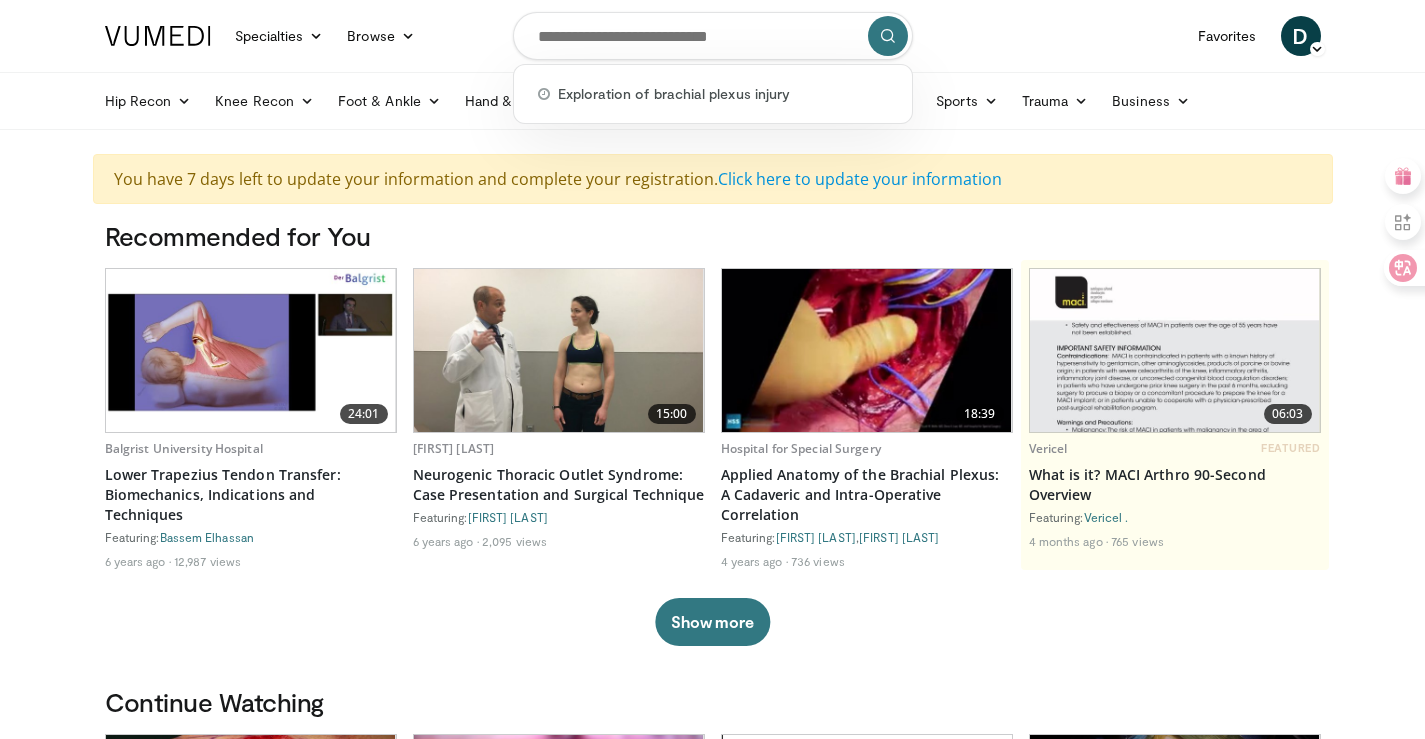 paste on "**********" 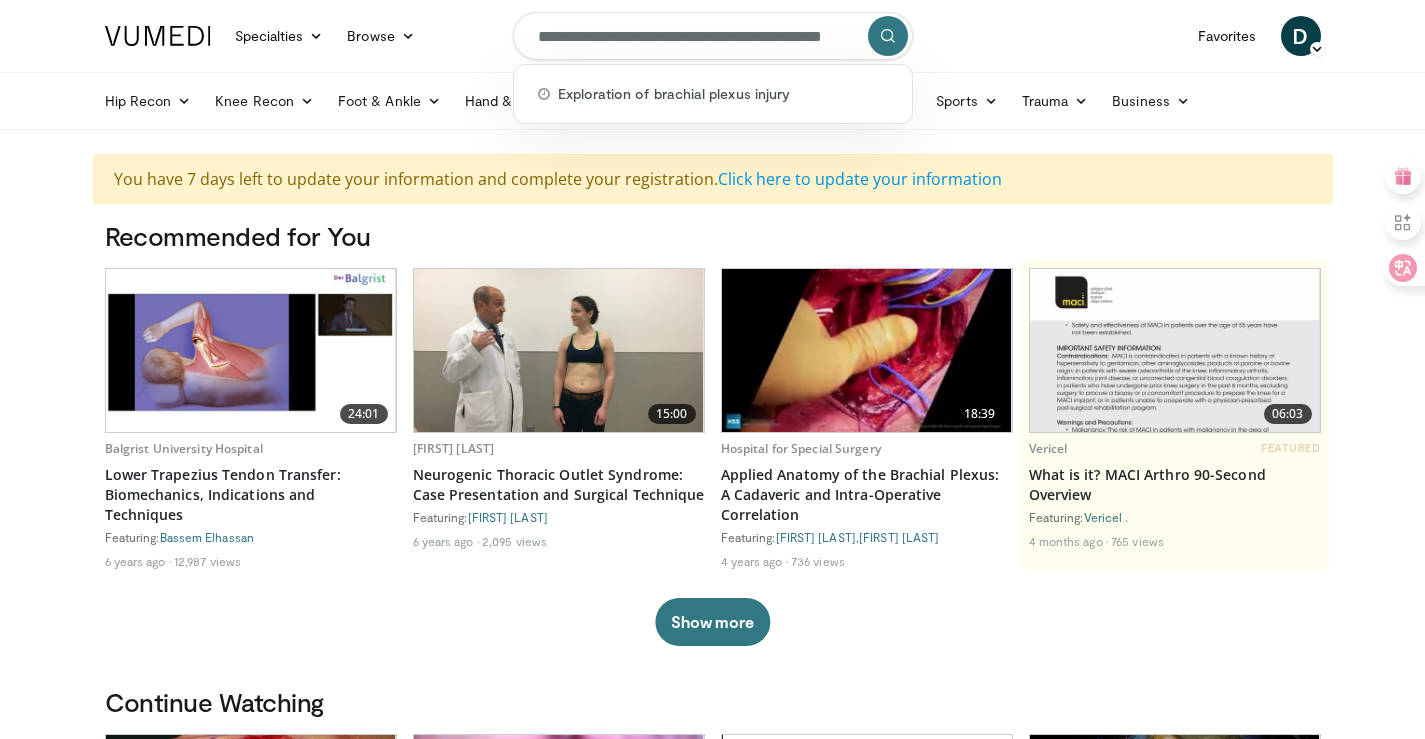 scroll, scrollTop: 0, scrollLeft: 40, axis: horizontal 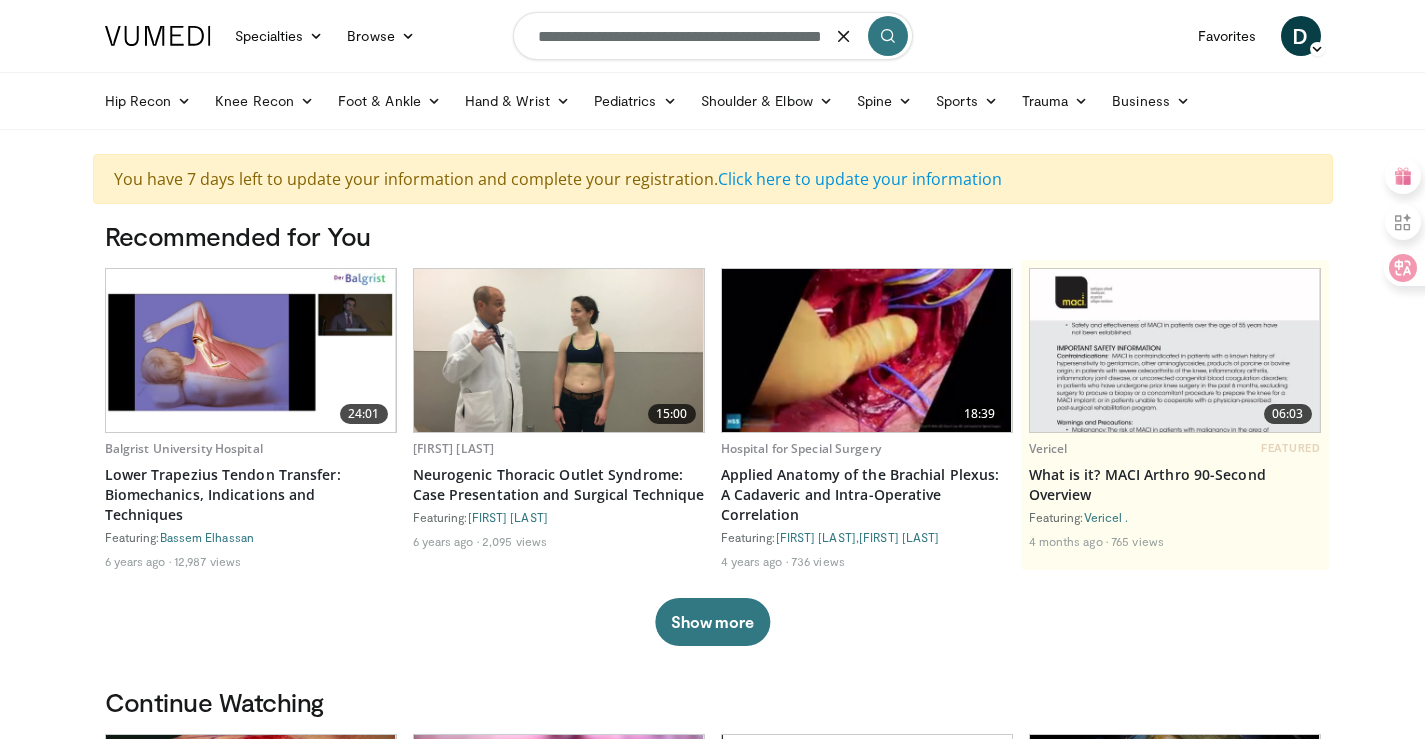 type on "**********" 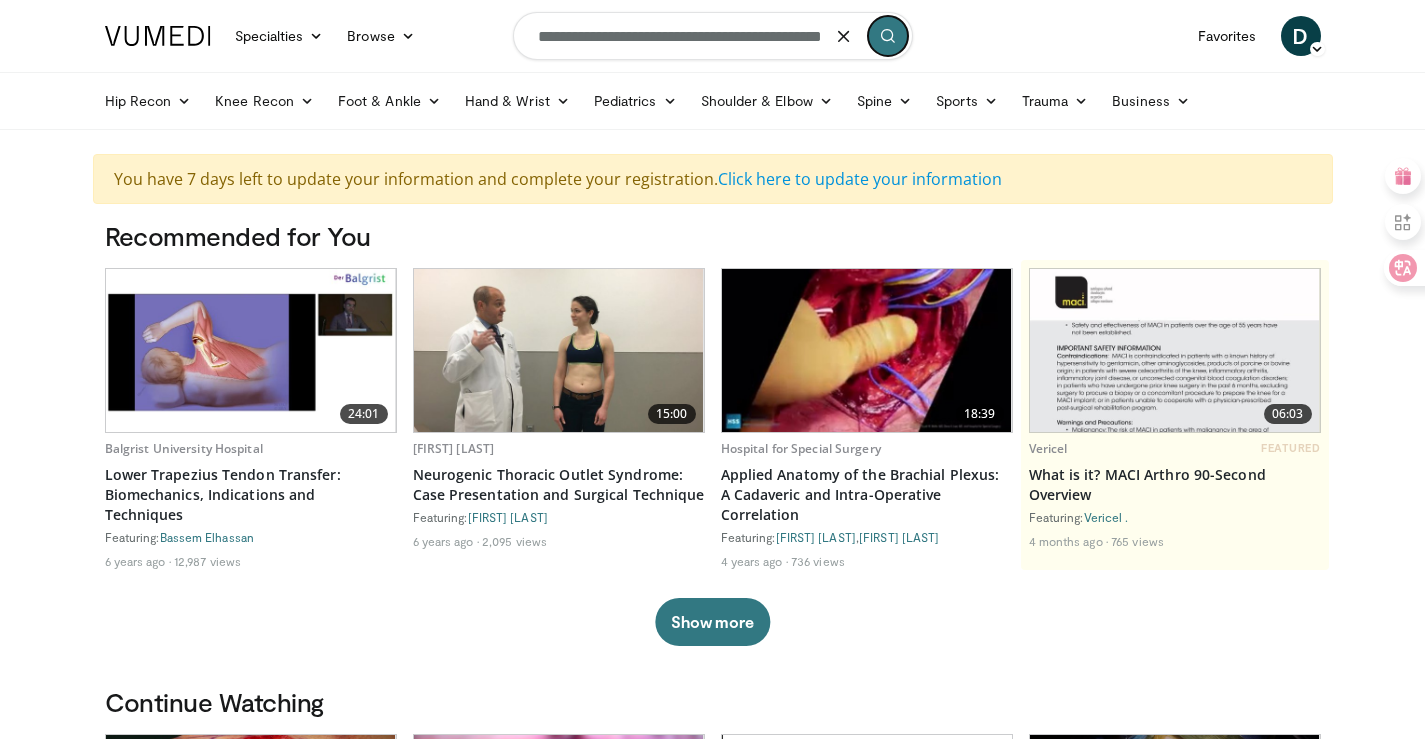 scroll, scrollTop: 0, scrollLeft: 0, axis: both 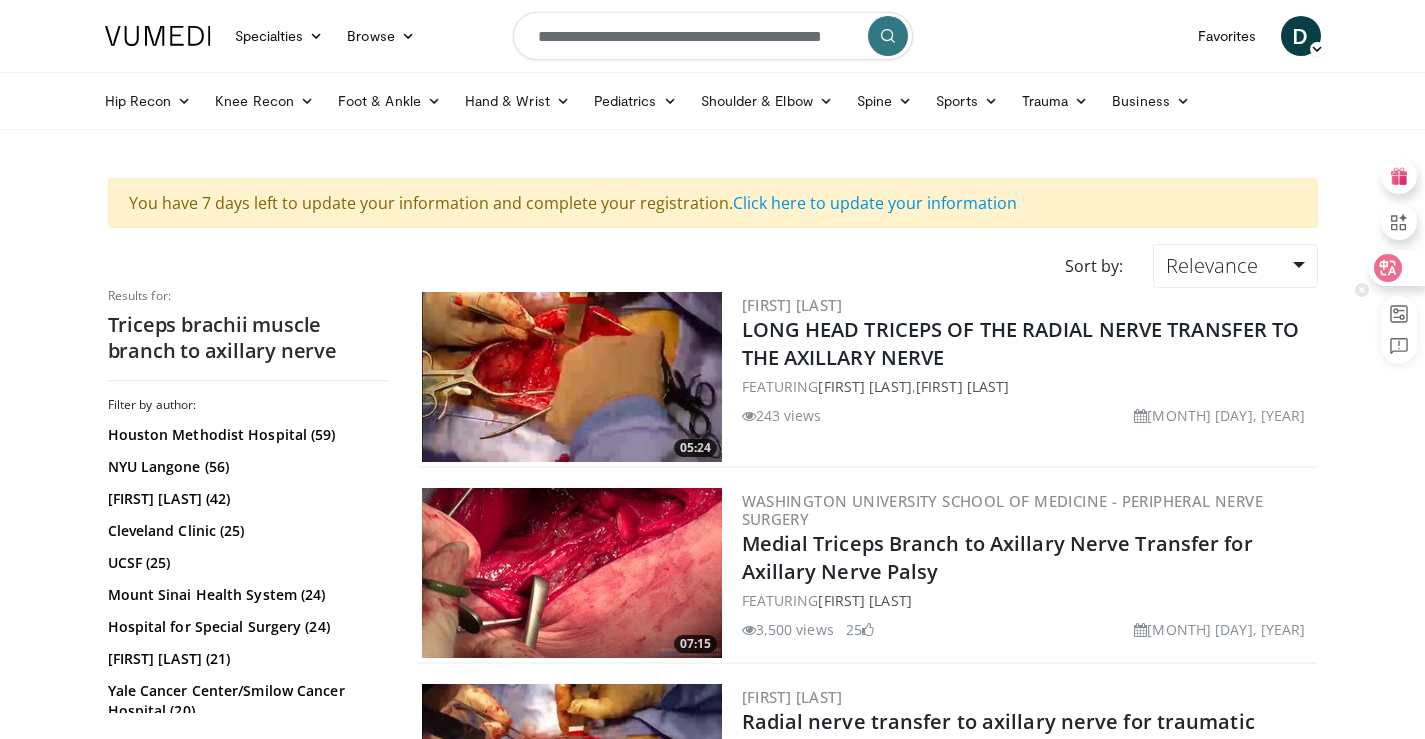 click 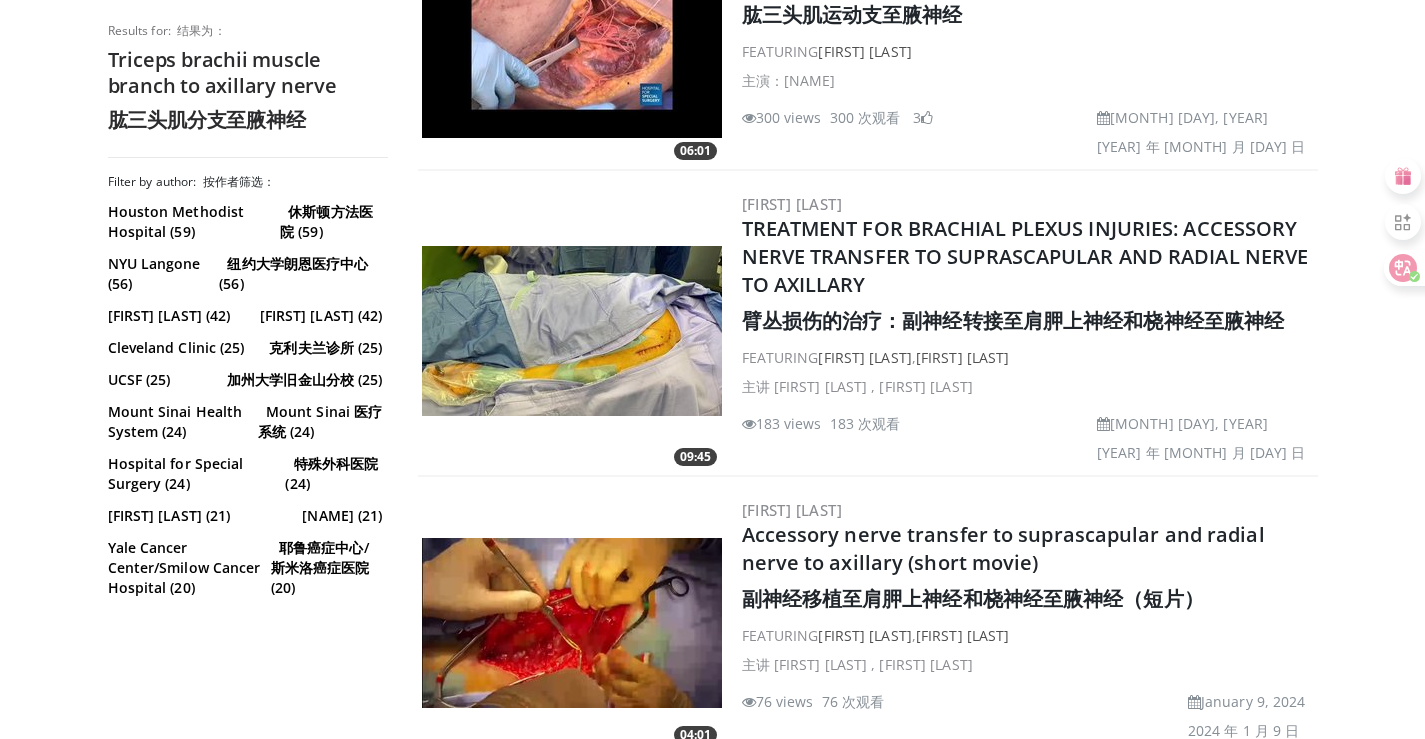 scroll, scrollTop: 1300, scrollLeft: 0, axis: vertical 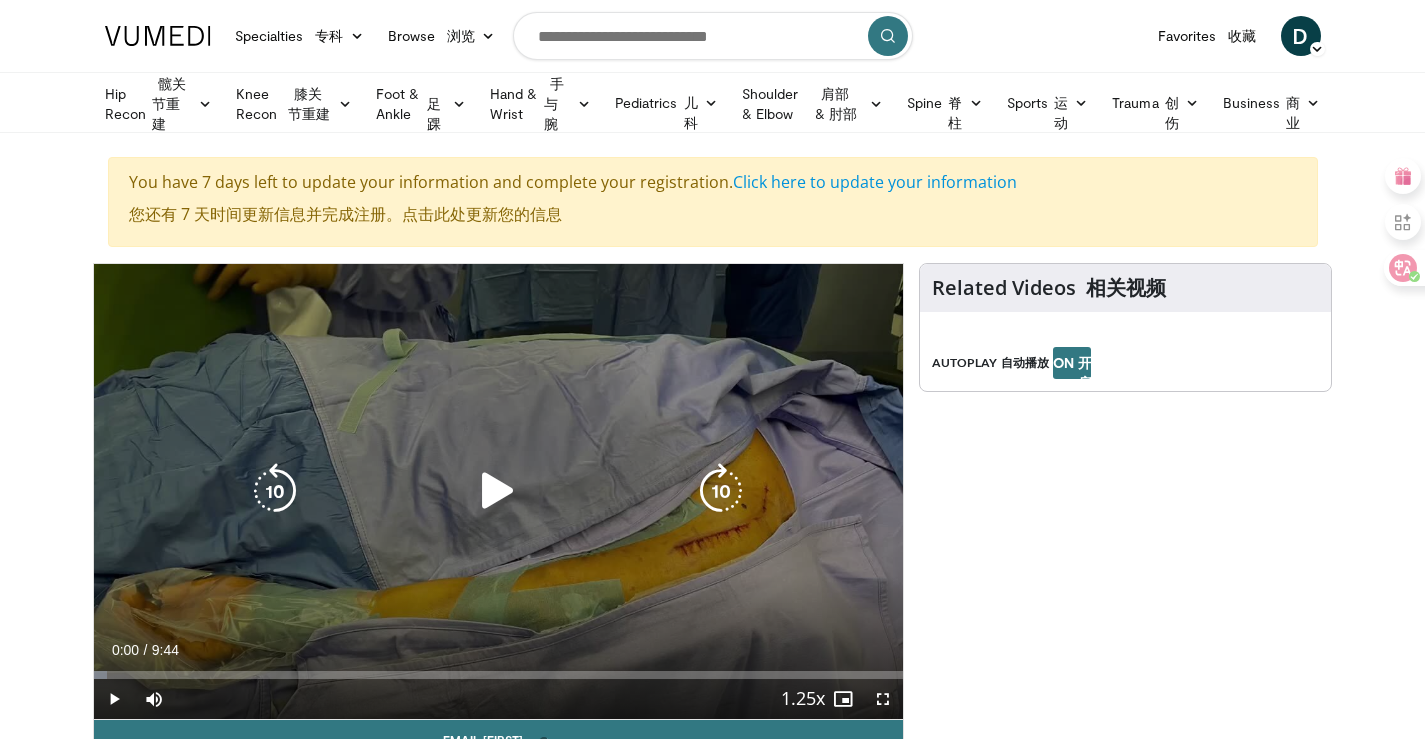 click on "10 seconds
Tap to unmute" at bounding box center [499, 491] 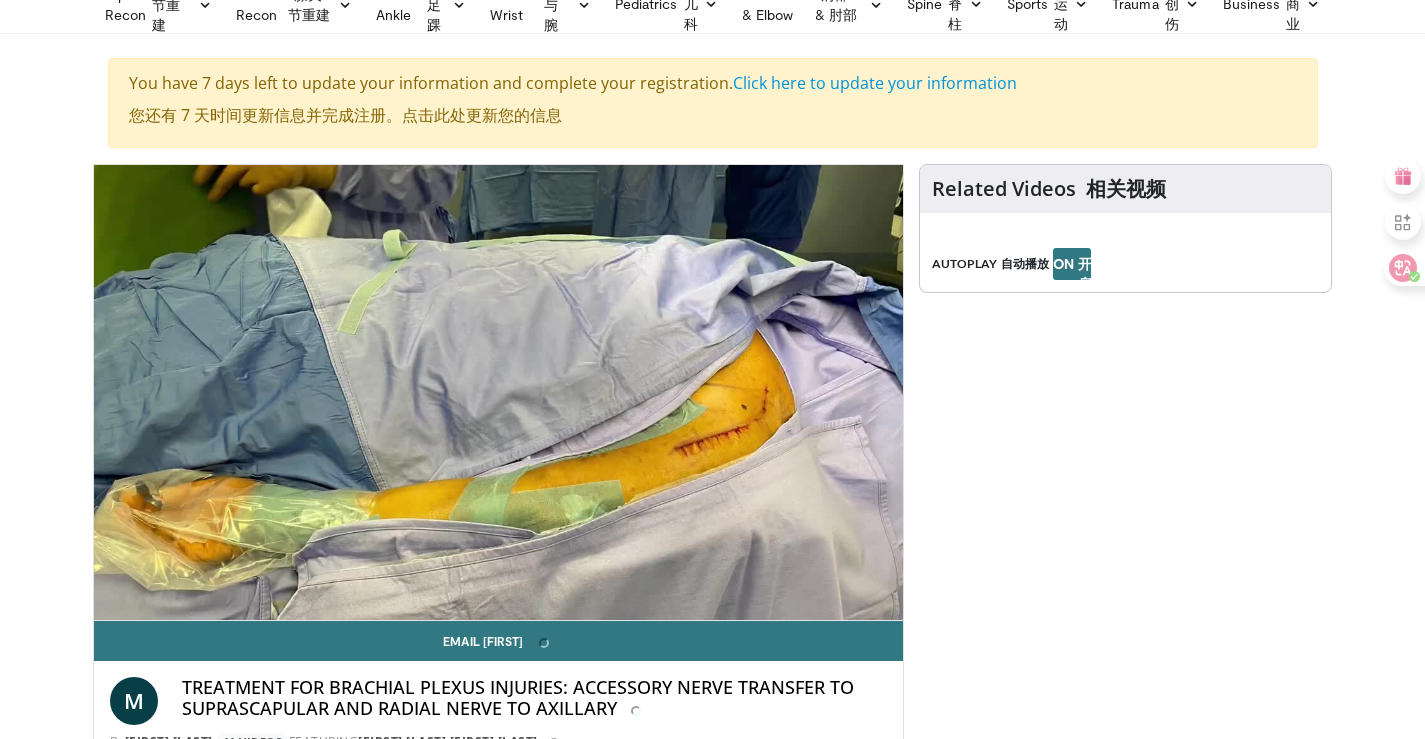scroll, scrollTop: 100, scrollLeft: 0, axis: vertical 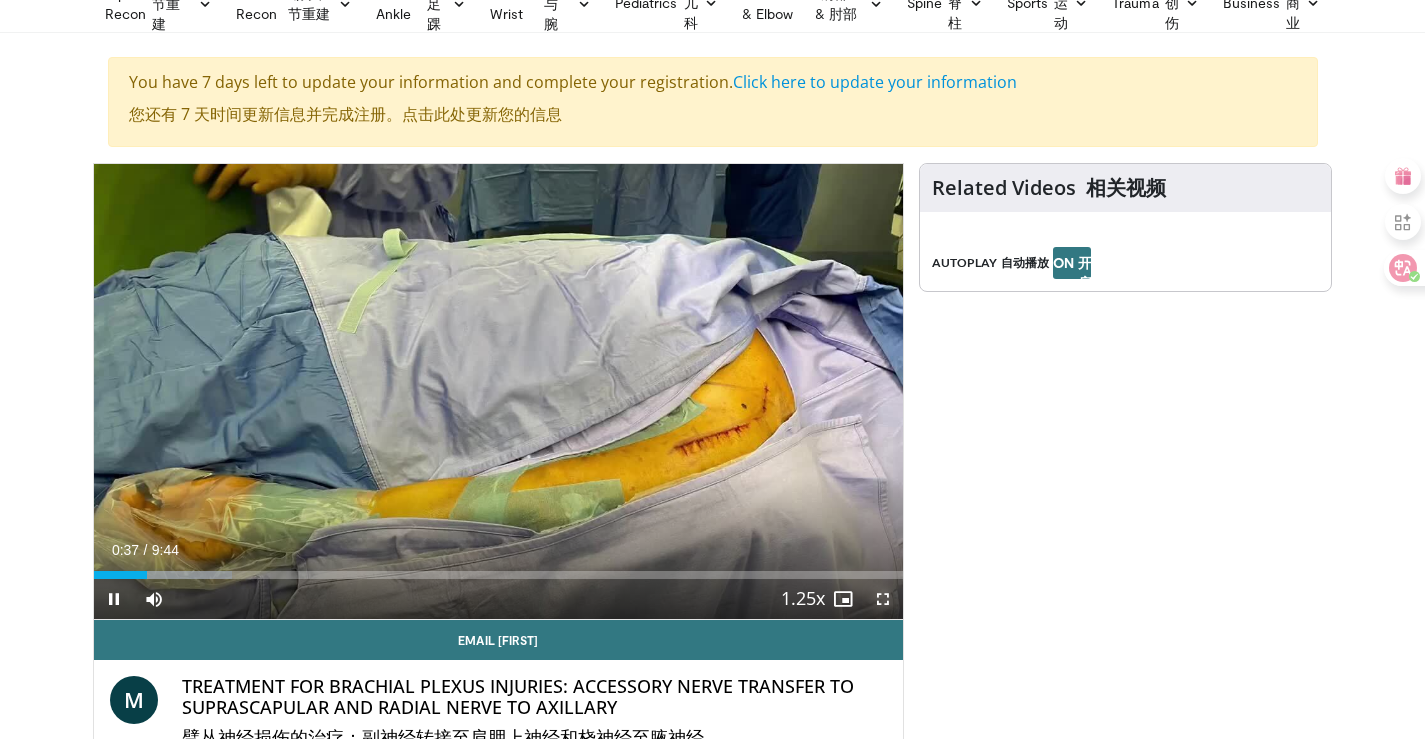 click at bounding box center [883, 599] 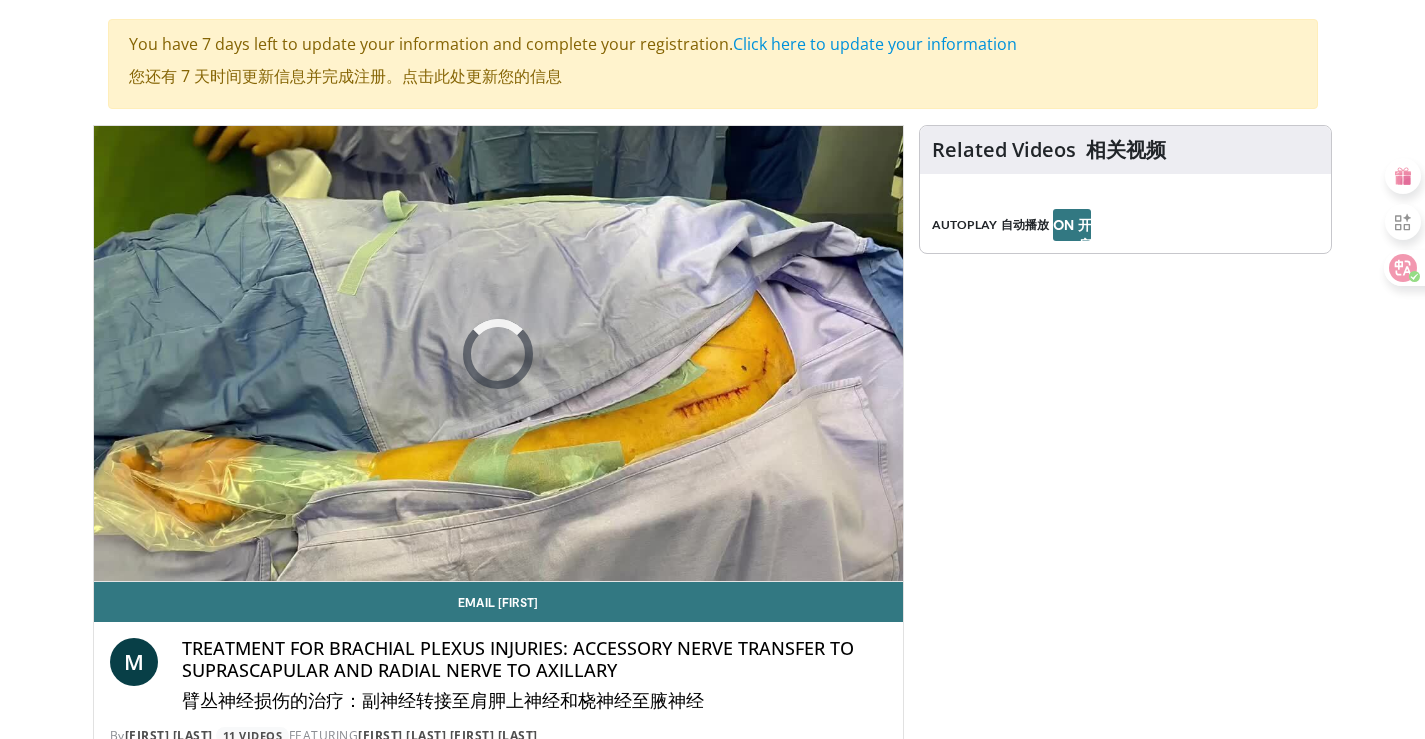 scroll, scrollTop: 0, scrollLeft: 0, axis: both 